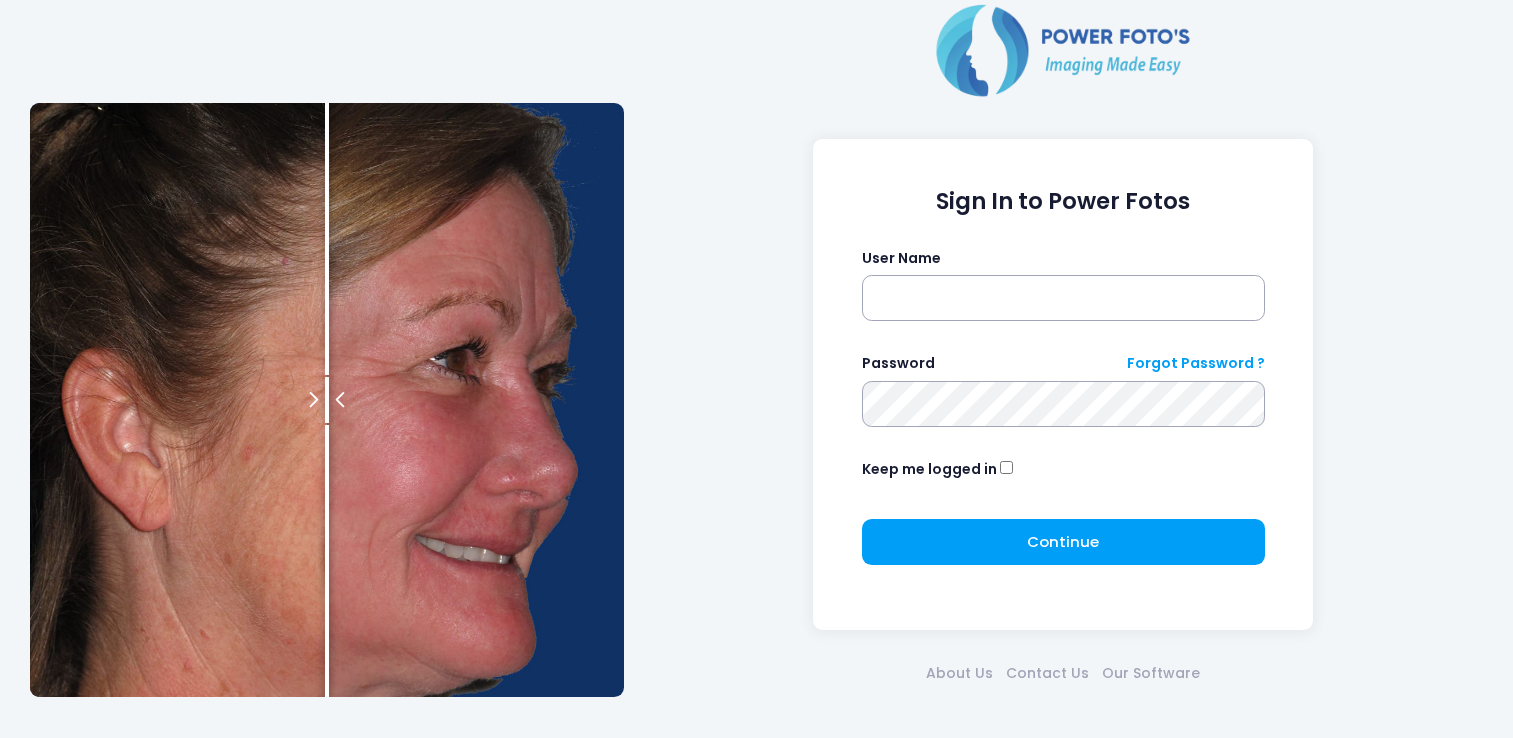 scroll, scrollTop: 0, scrollLeft: 0, axis: both 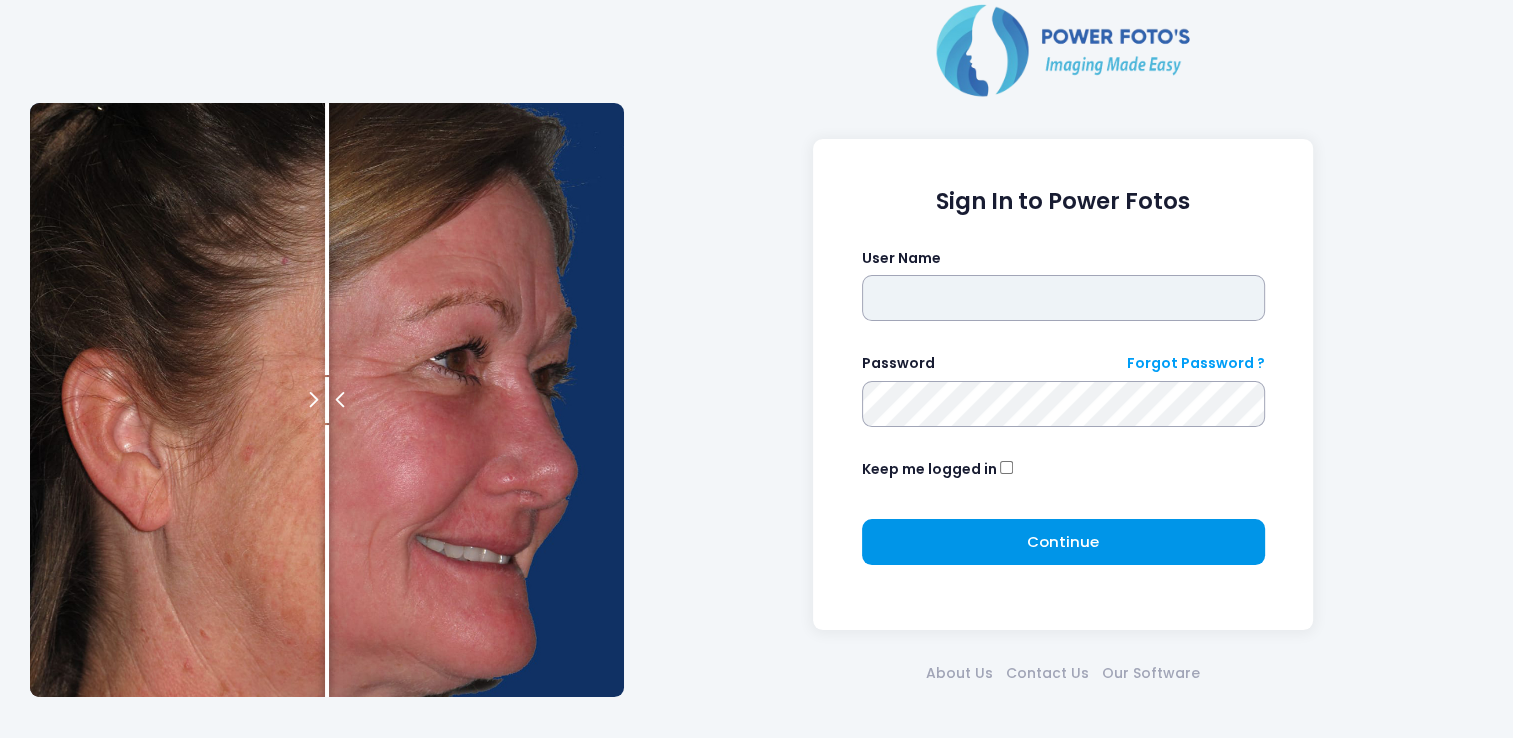 type on "*******" 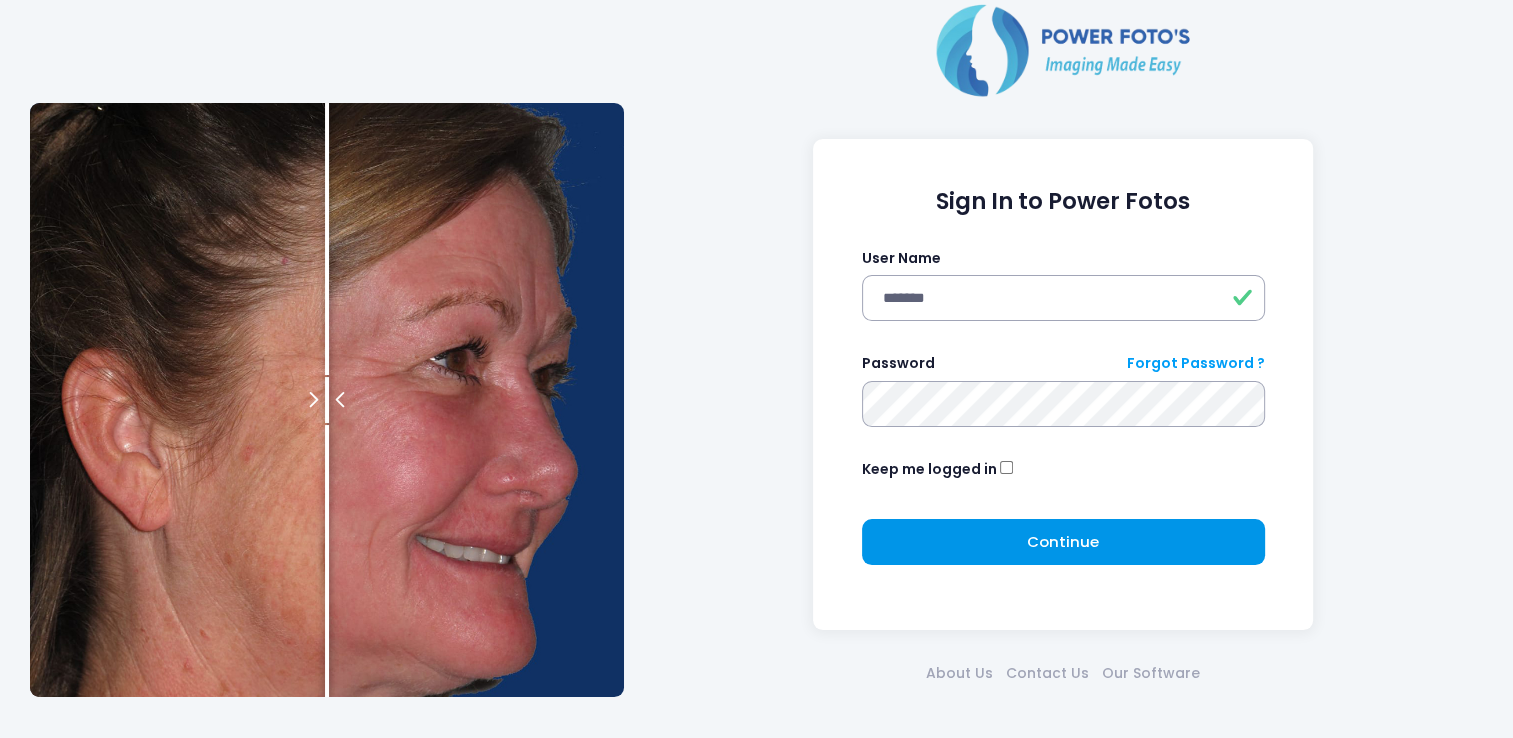 drag, startPoint x: 1020, startPoint y: 535, endPoint x: 975, endPoint y: 537, distance: 45.044422 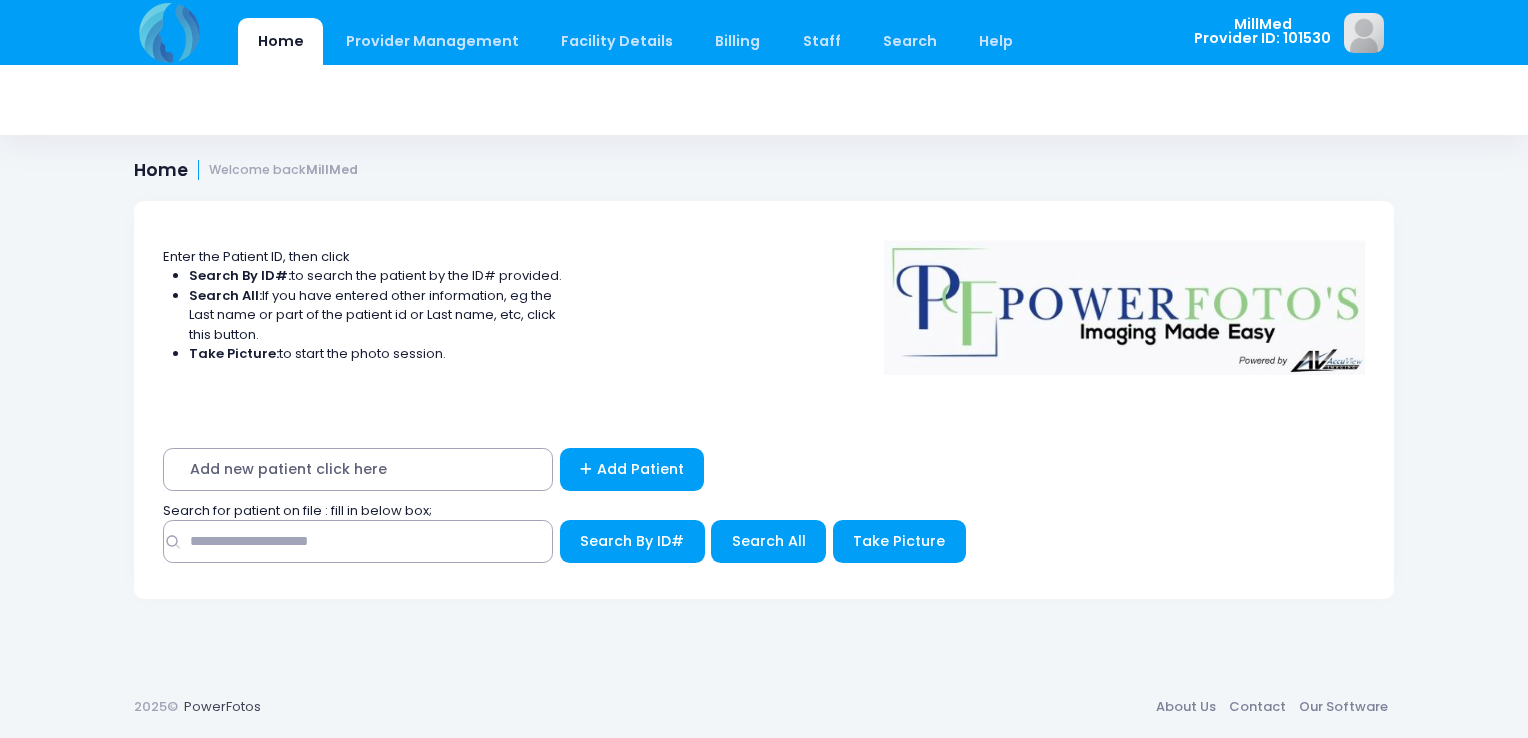 scroll, scrollTop: 0, scrollLeft: 0, axis: both 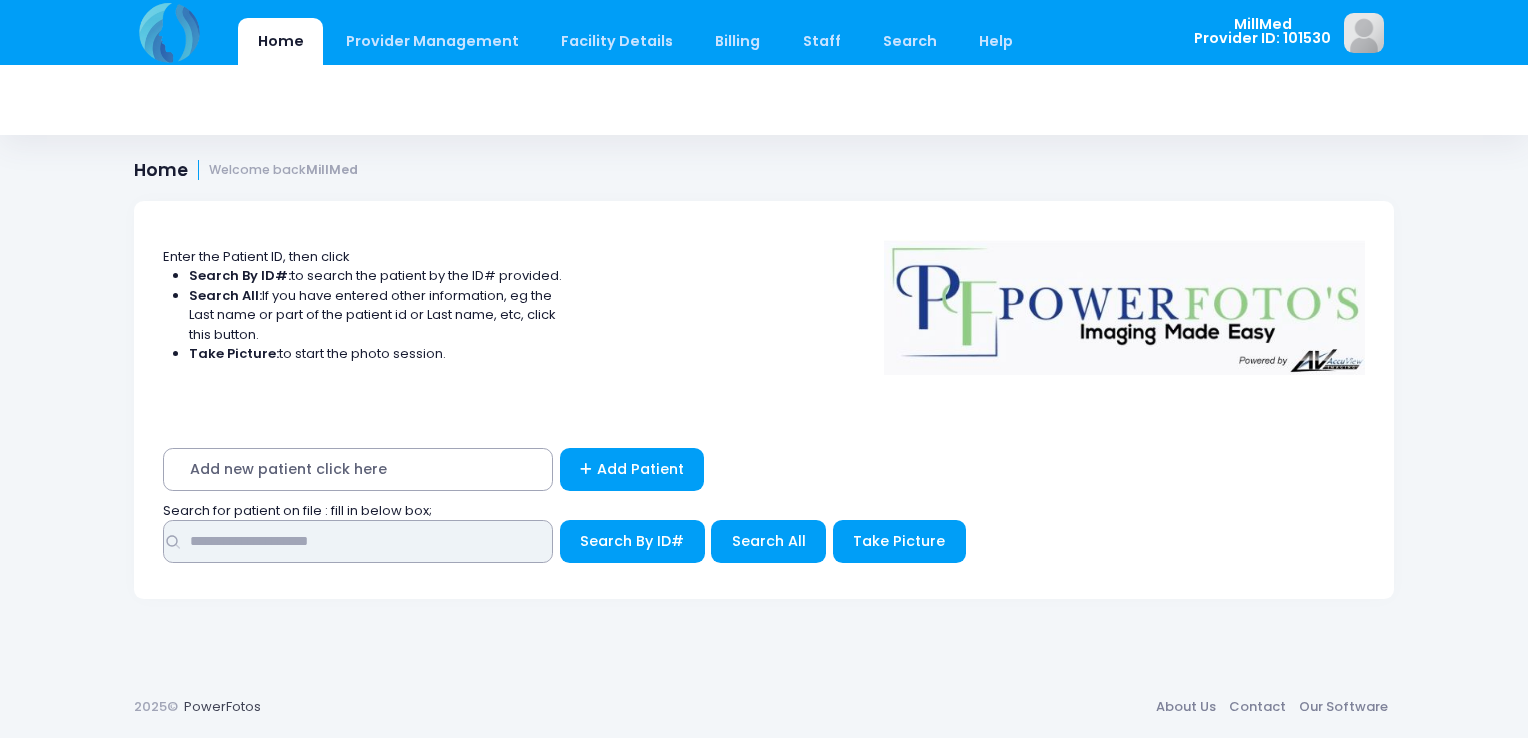 drag, startPoint x: 340, startPoint y: 562, endPoint x: 308, endPoint y: 539, distance: 39.40812 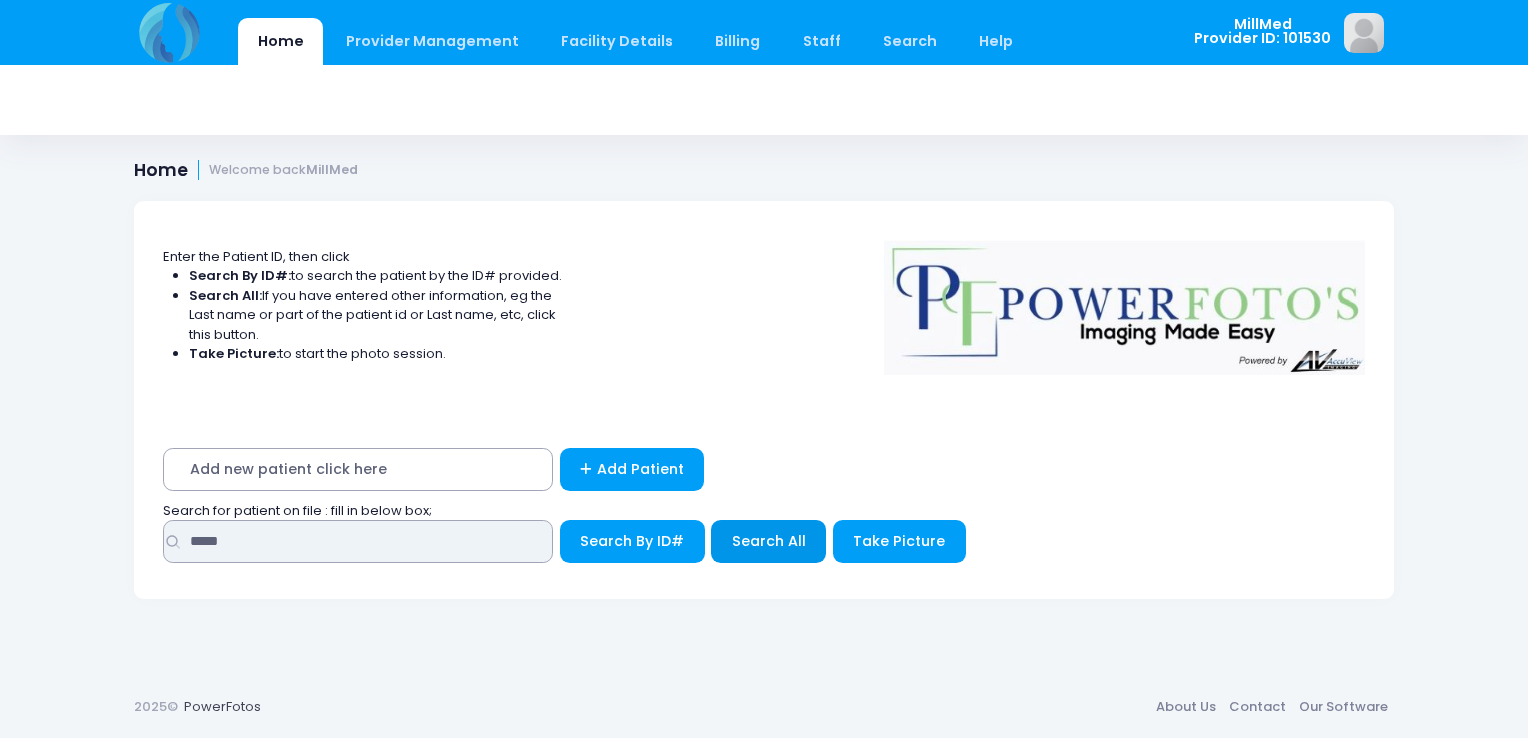 type on "*****" 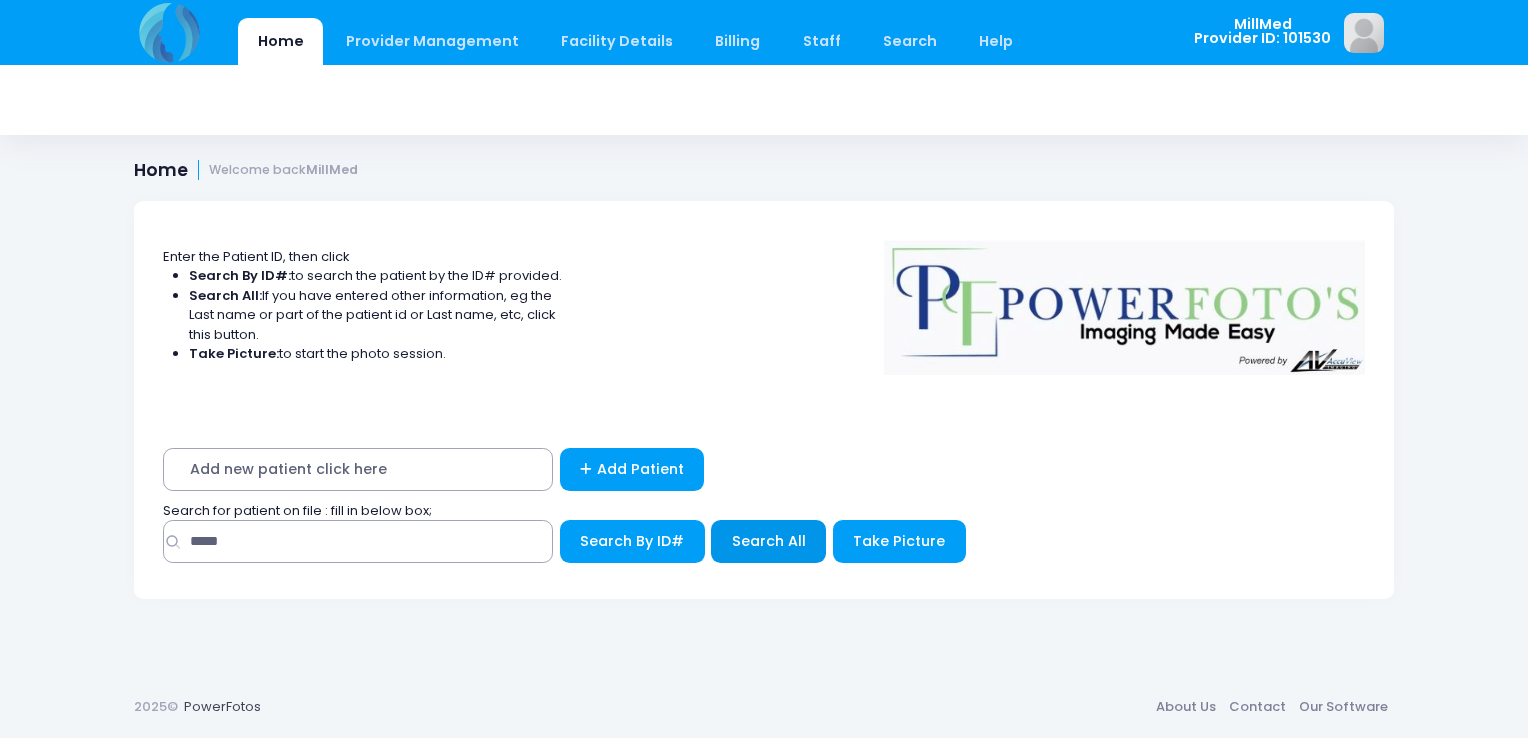 click on "Search All" at bounding box center (769, 541) 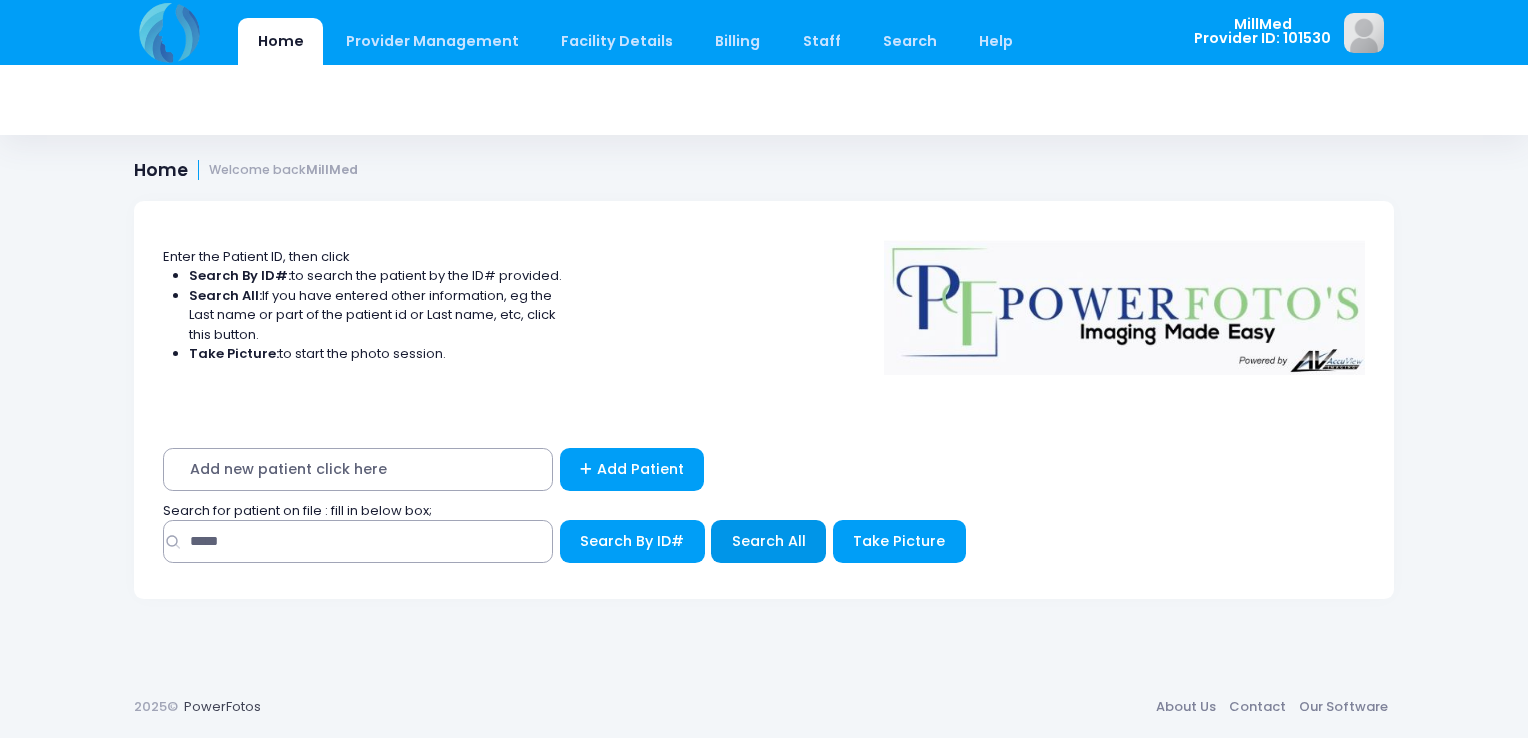 click on "Search All" at bounding box center (768, 541) 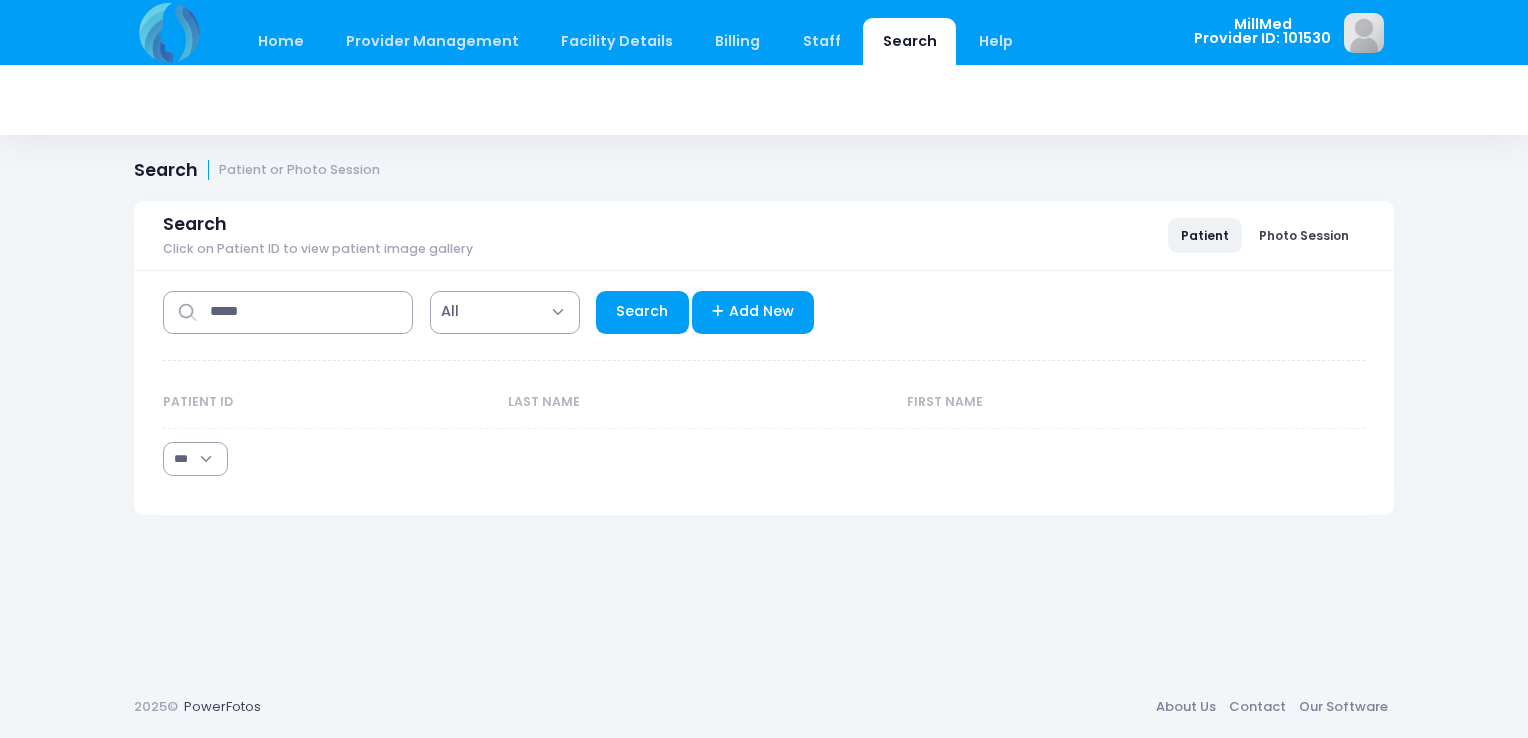 select on "***" 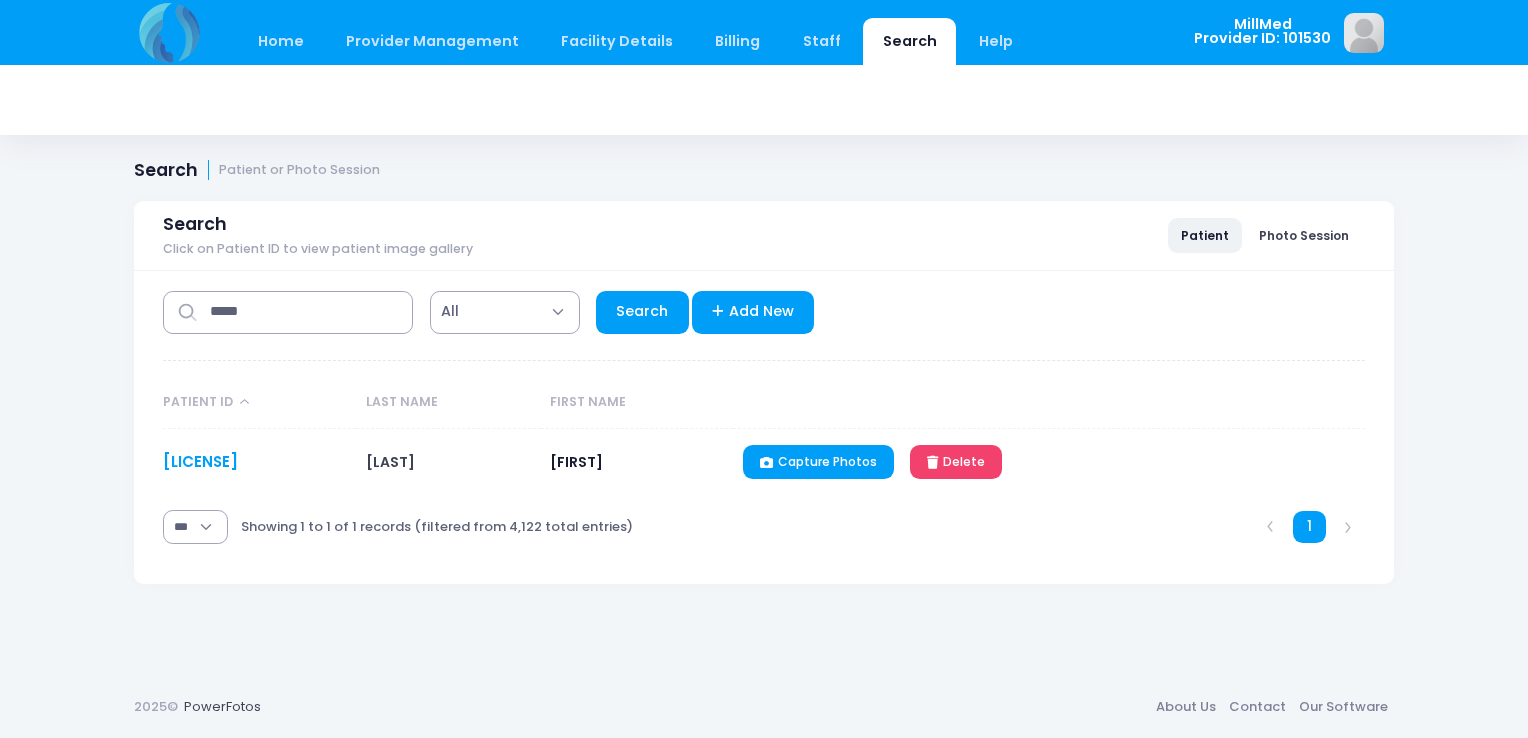 click on "[LICENSE]" at bounding box center [200, 461] 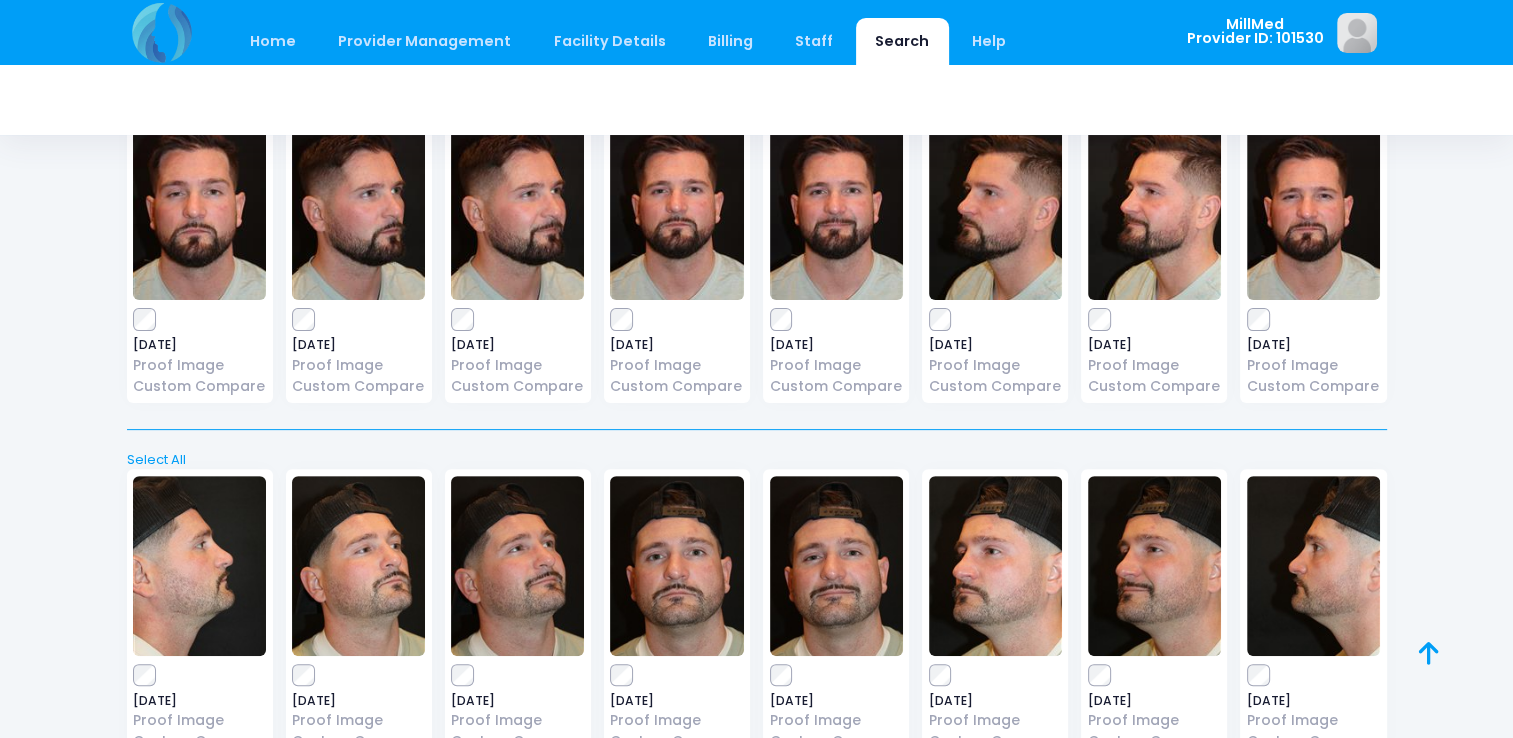 scroll, scrollTop: 0, scrollLeft: 0, axis: both 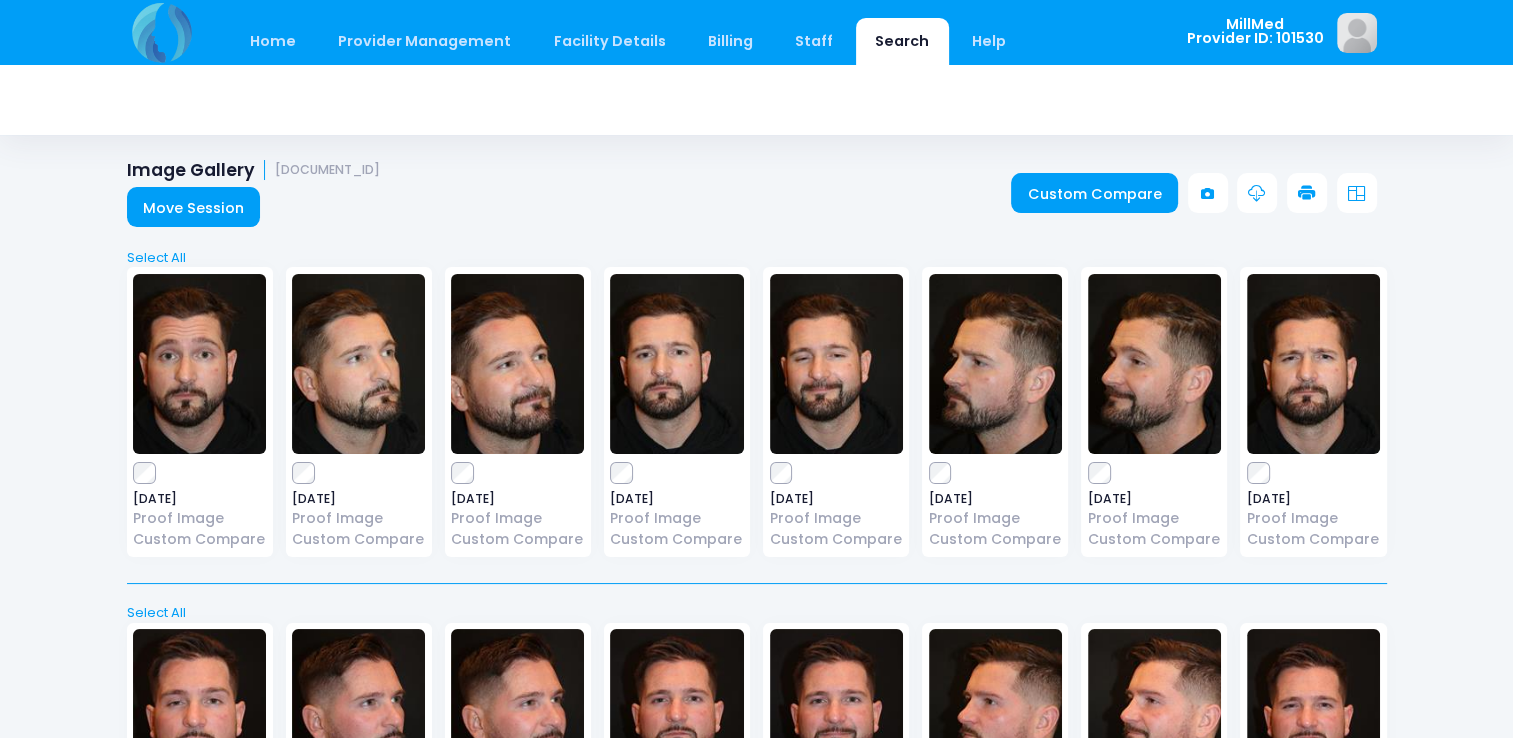 click at bounding box center (676, 364) 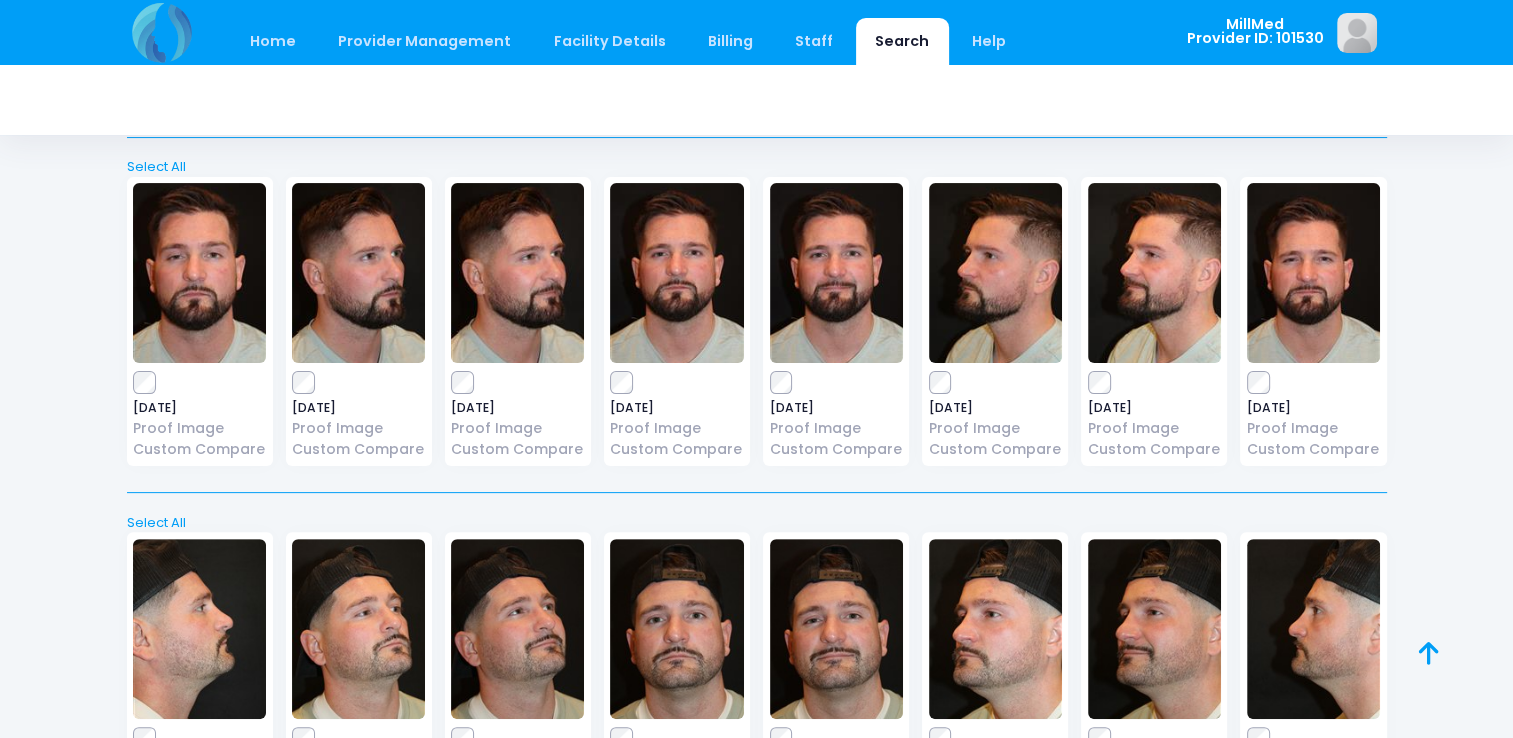 scroll, scrollTop: 444, scrollLeft: 0, axis: vertical 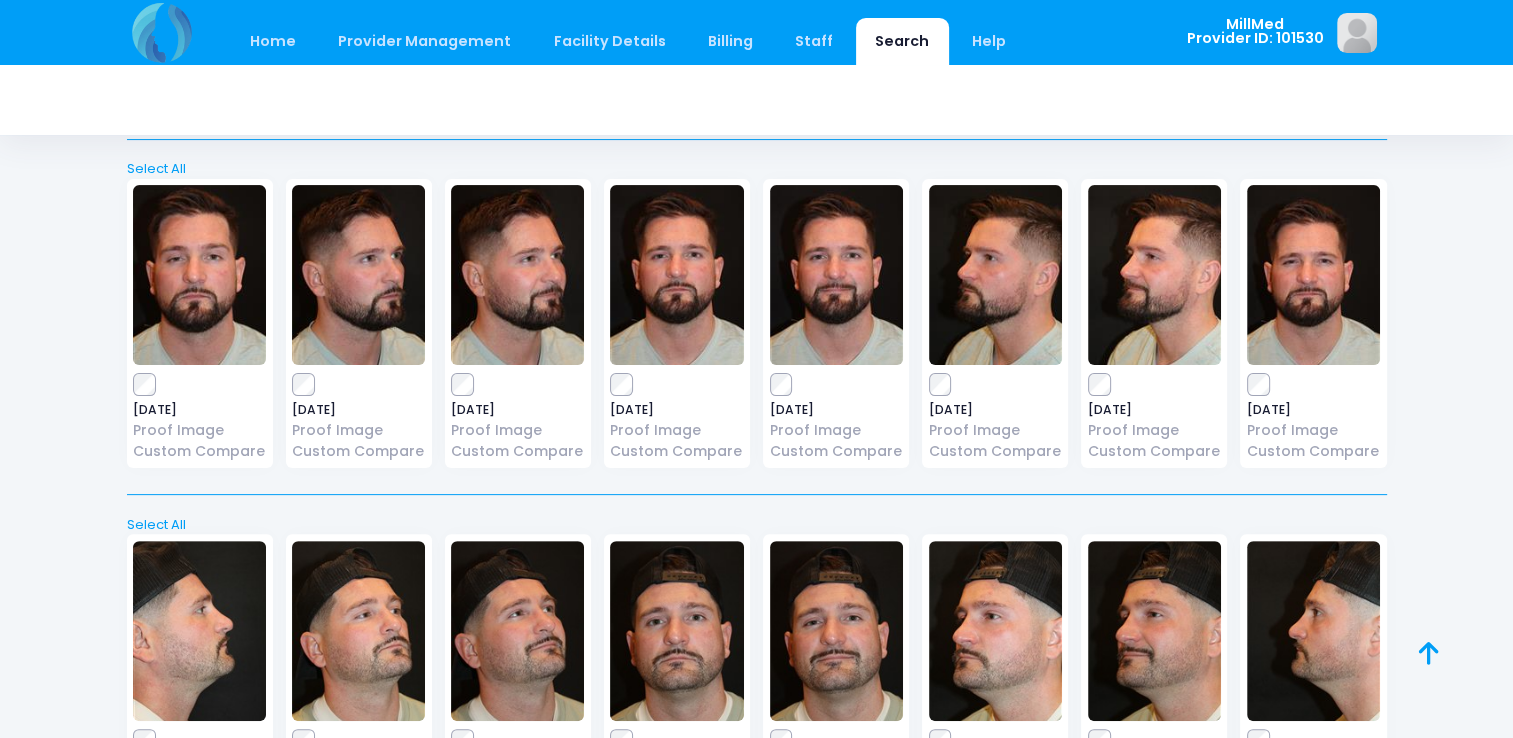 click at bounding box center (836, 631) 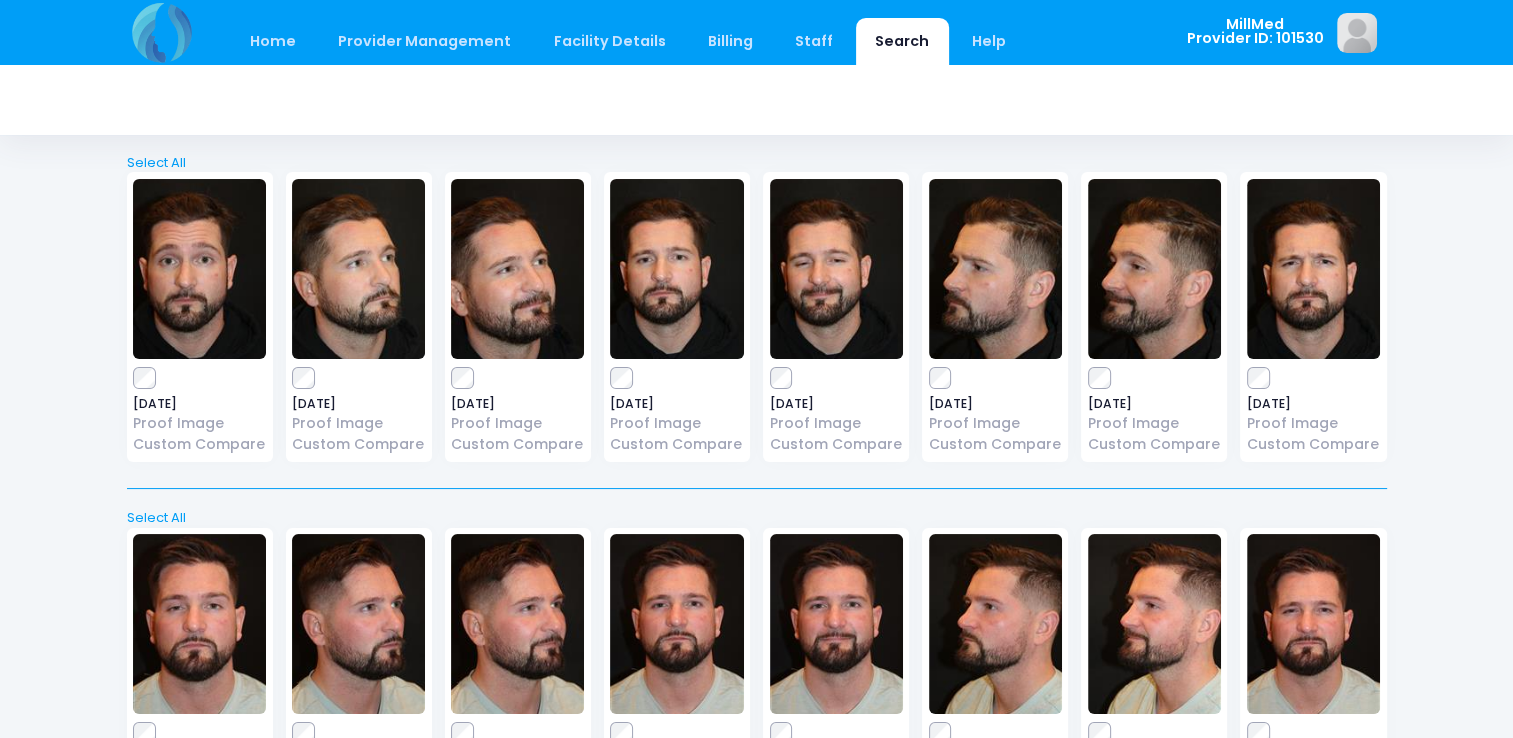 scroll, scrollTop: 96, scrollLeft: 0, axis: vertical 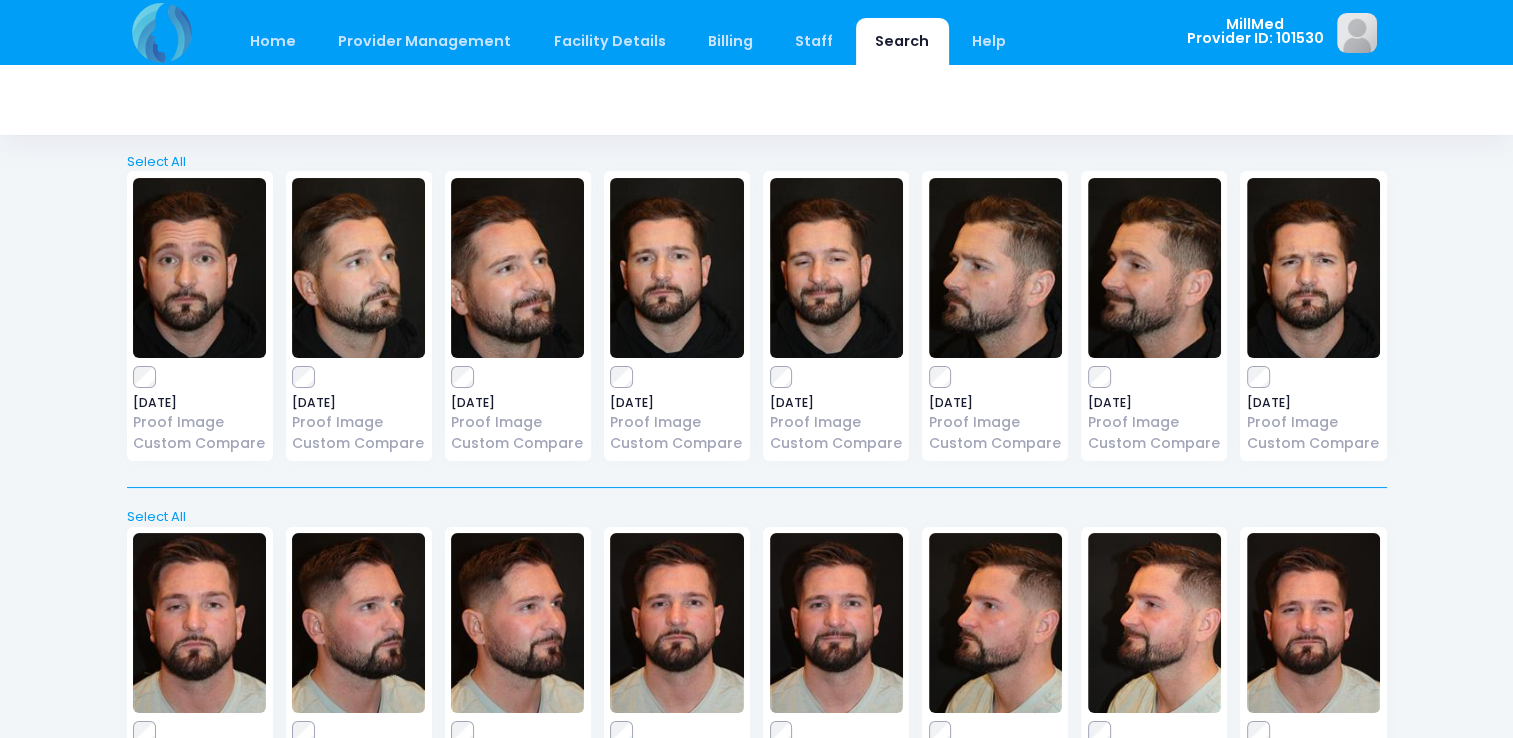 click at bounding box center (836, 268) 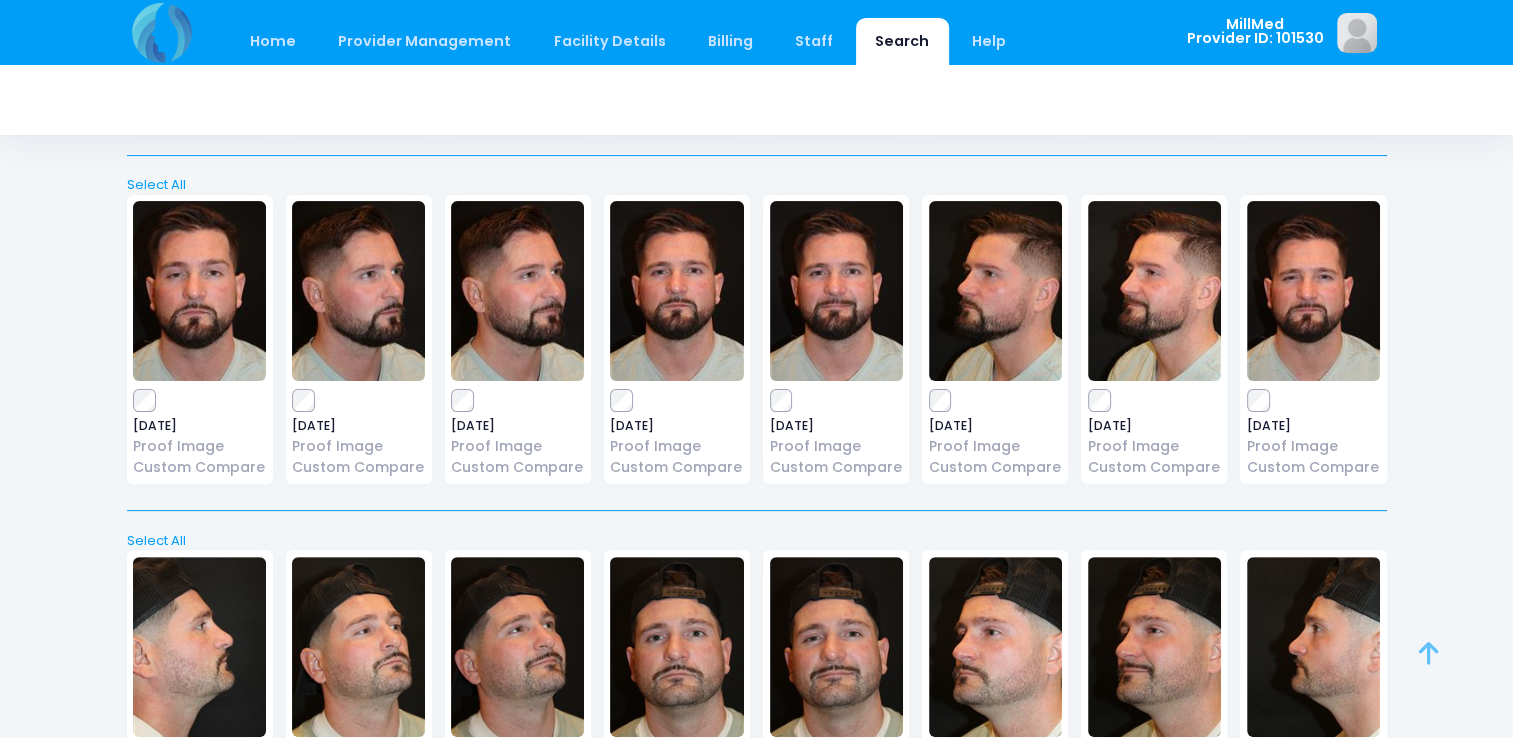 scroll, scrollTop: 432, scrollLeft: 0, axis: vertical 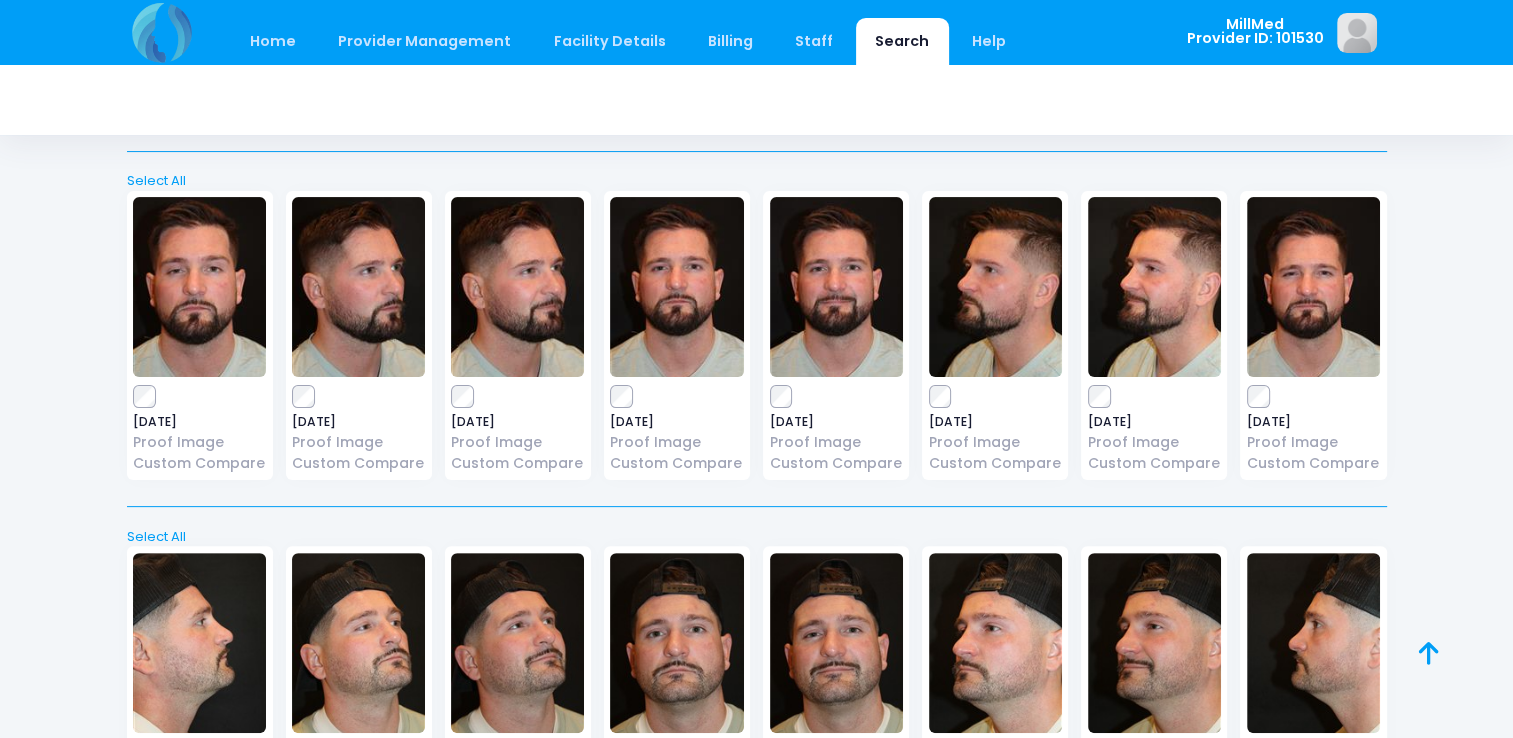 click at bounding box center [995, 643] 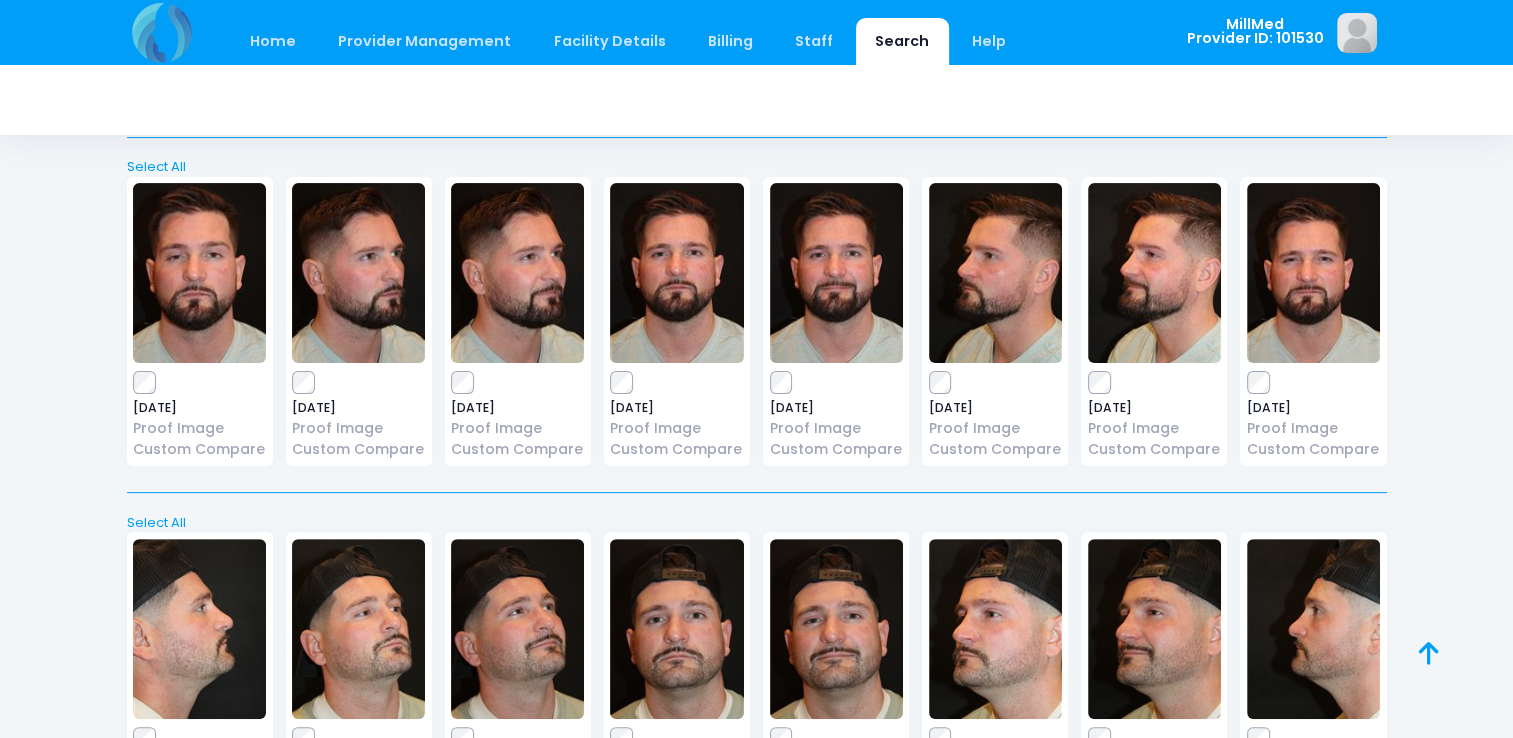 scroll, scrollTop: 670, scrollLeft: 0, axis: vertical 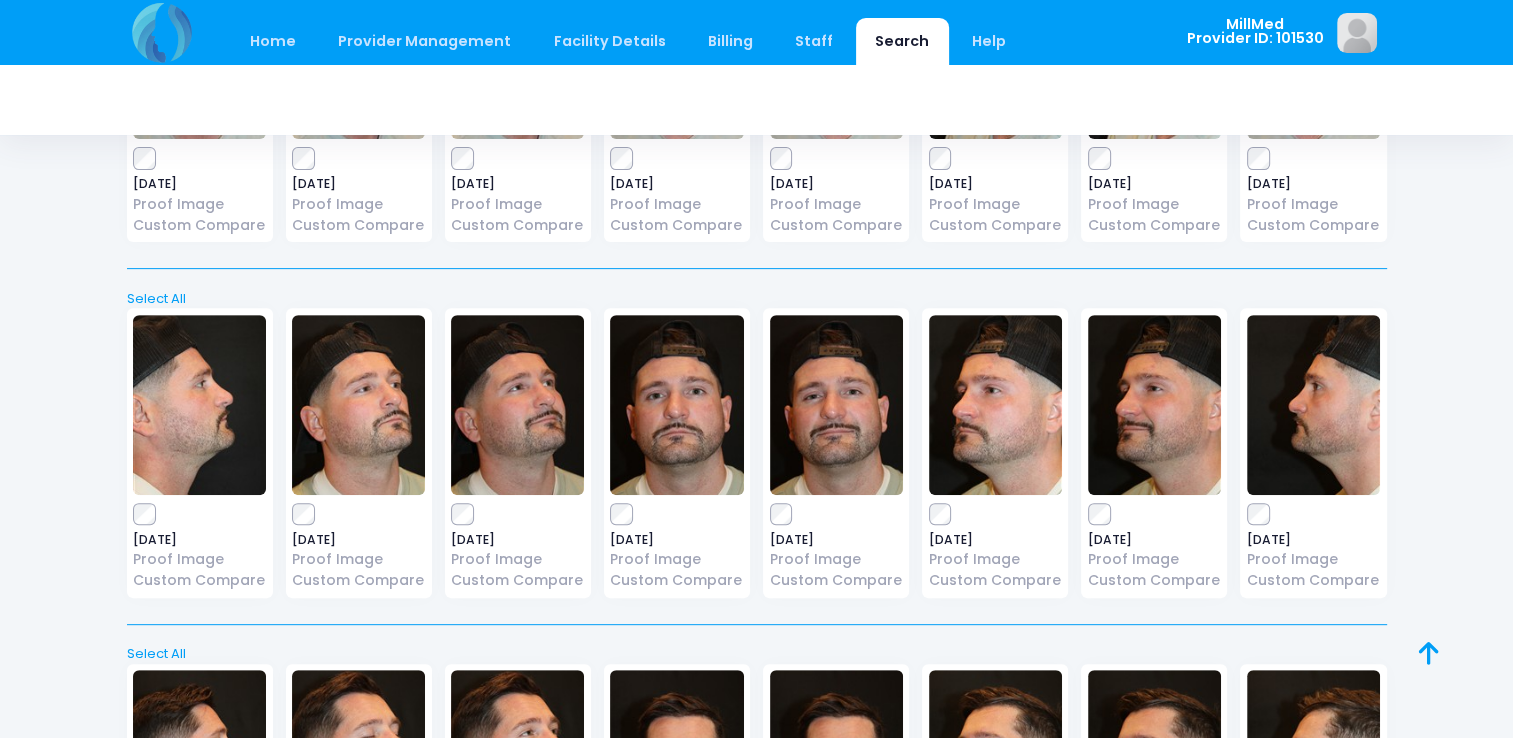 click at bounding box center [995, 405] 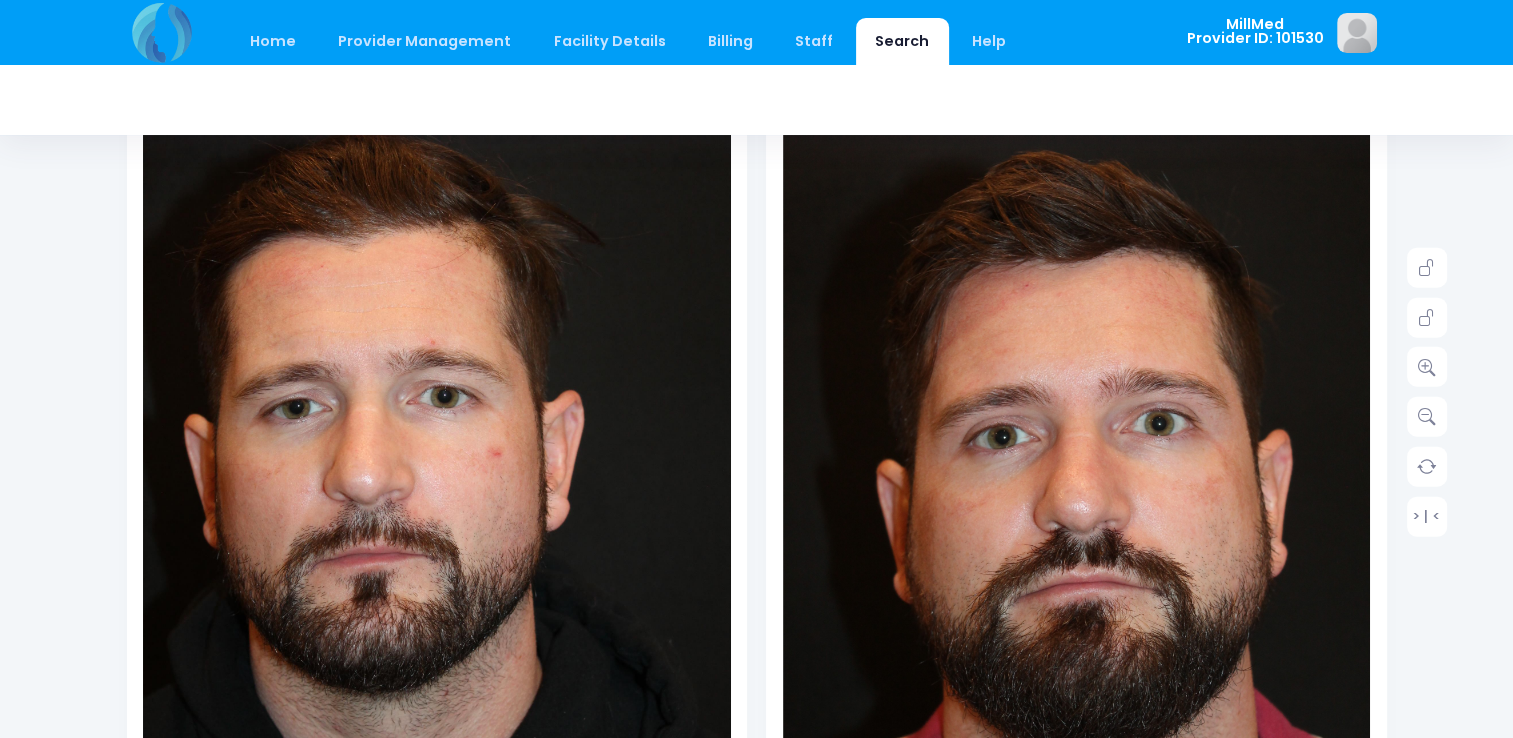scroll, scrollTop: 302, scrollLeft: 0, axis: vertical 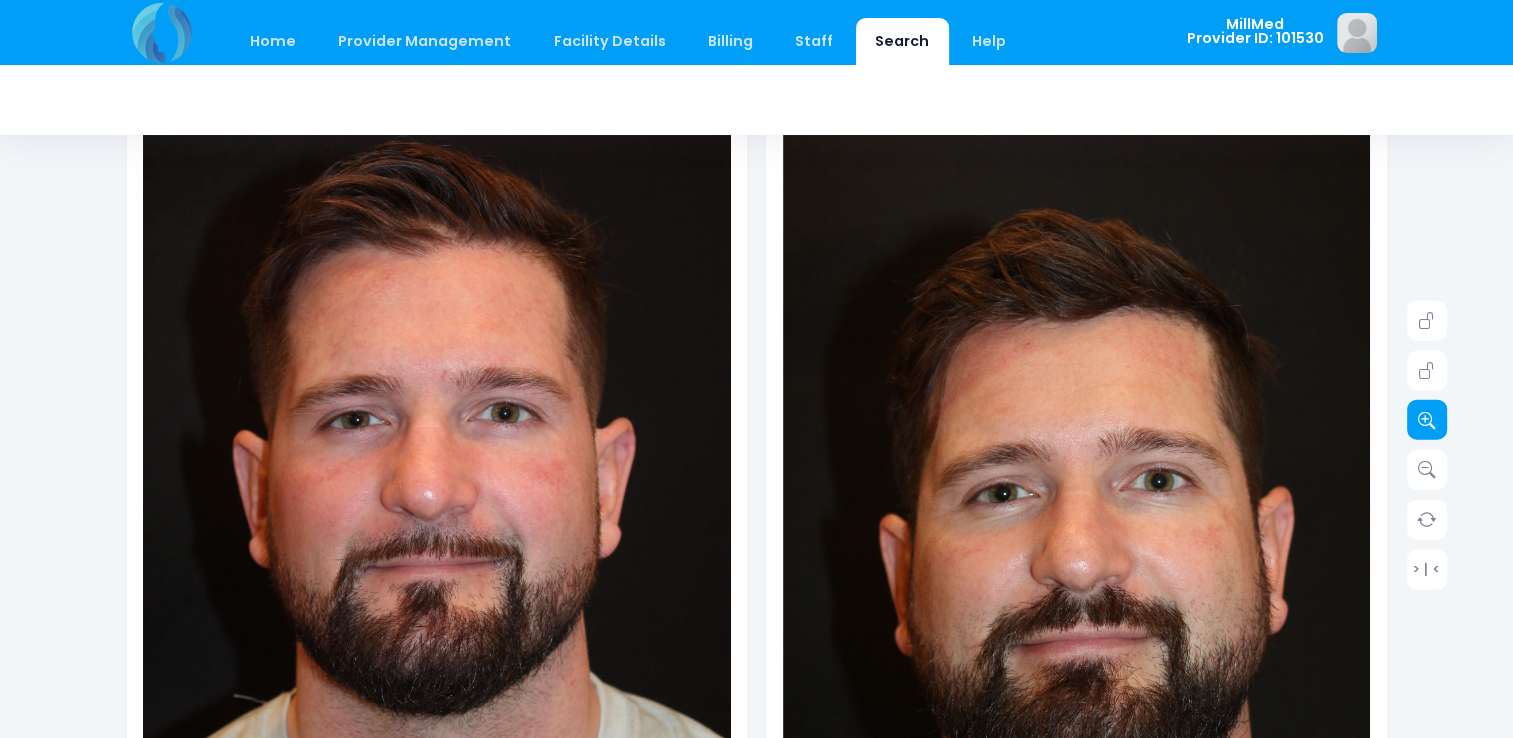 click at bounding box center (1427, 420) 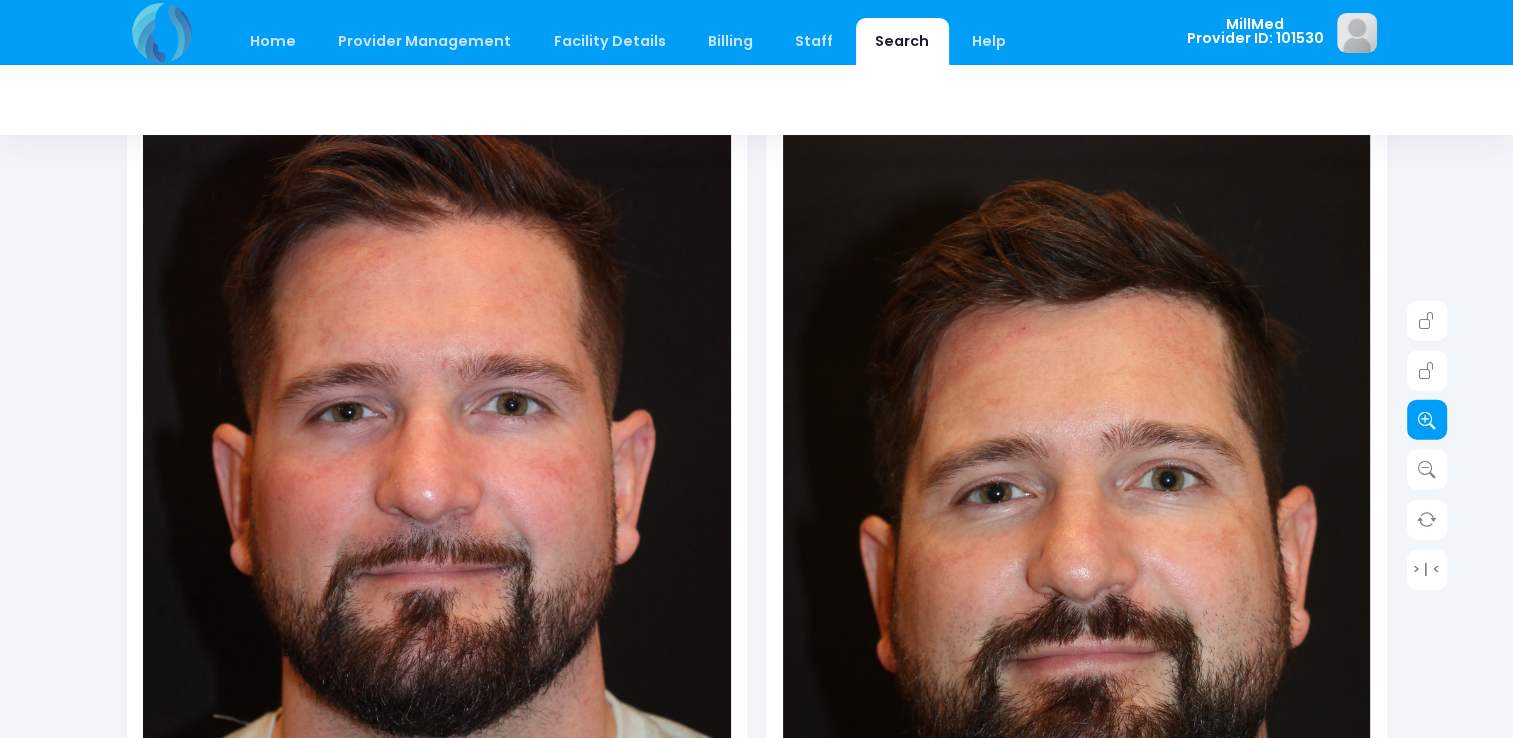 click at bounding box center [1427, 420] 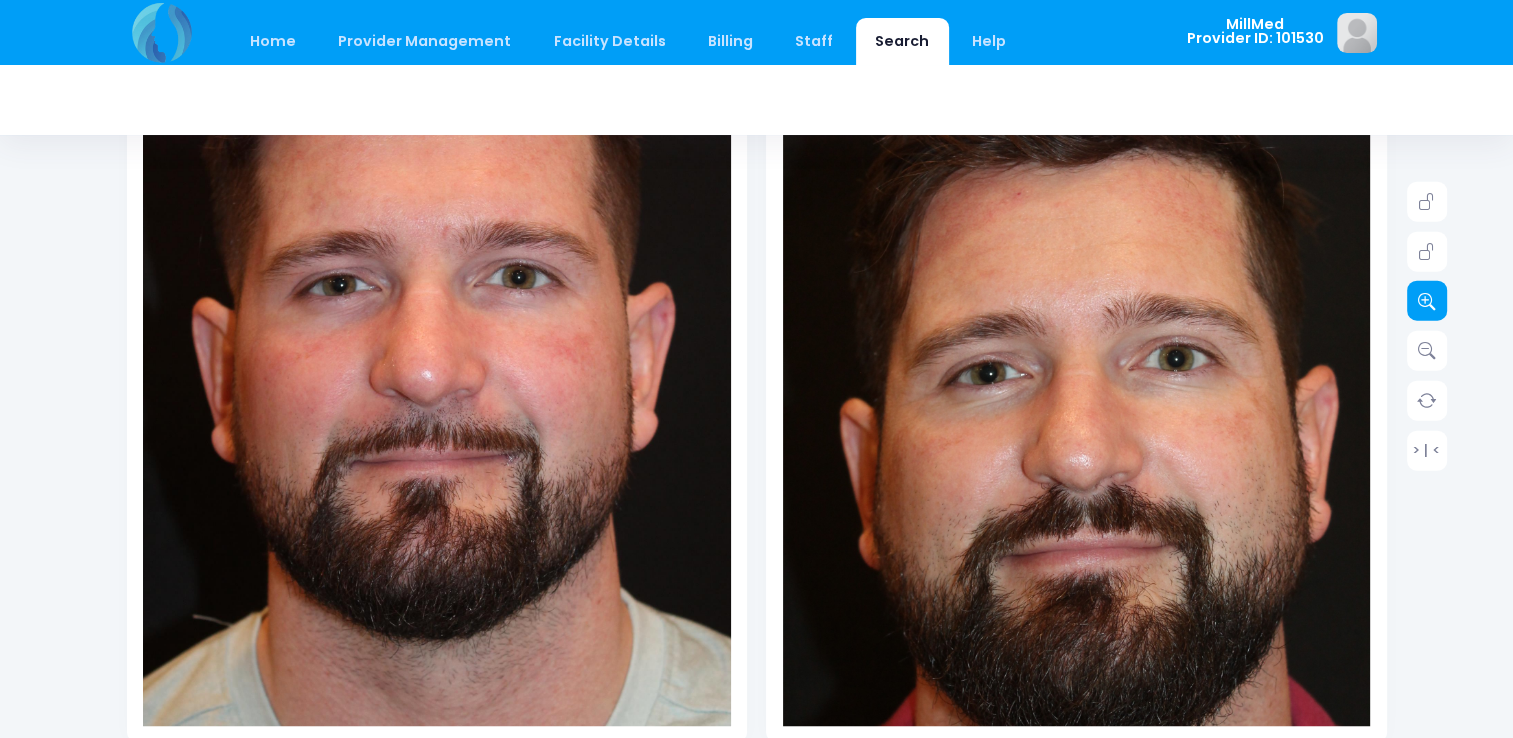 scroll, scrollTop: 354, scrollLeft: 0, axis: vertical 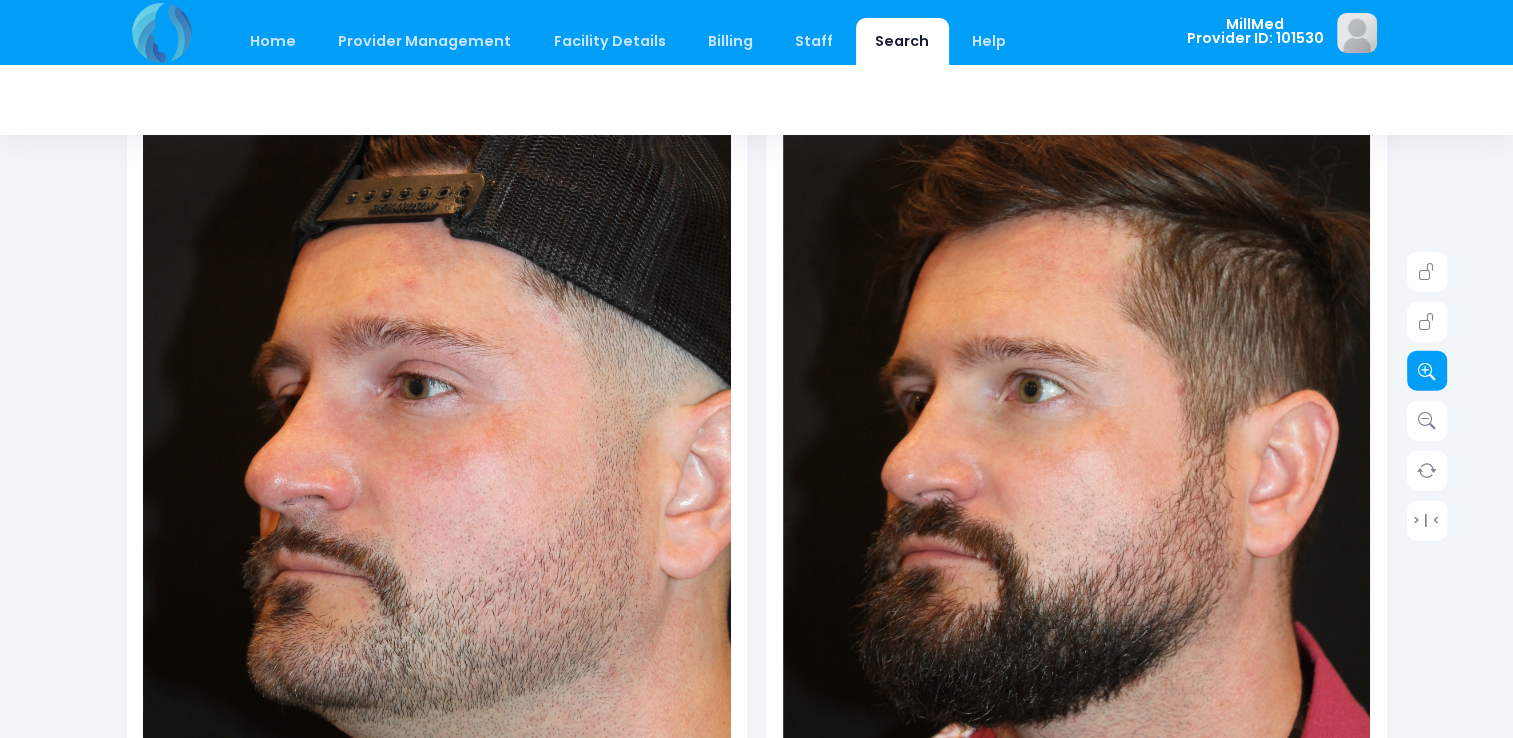 click at bounding box center [1427, 371] 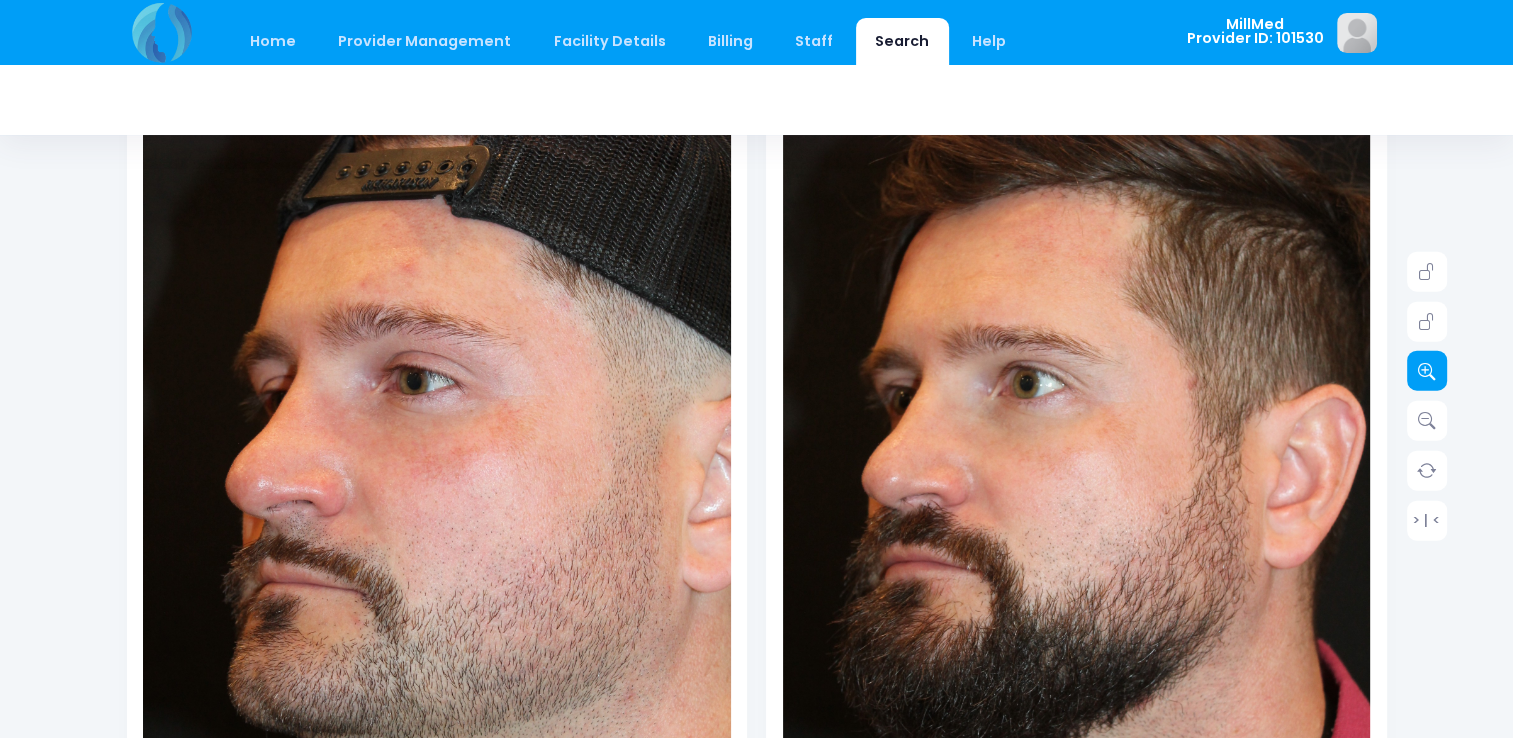 click at bounding box center [1427, 371] 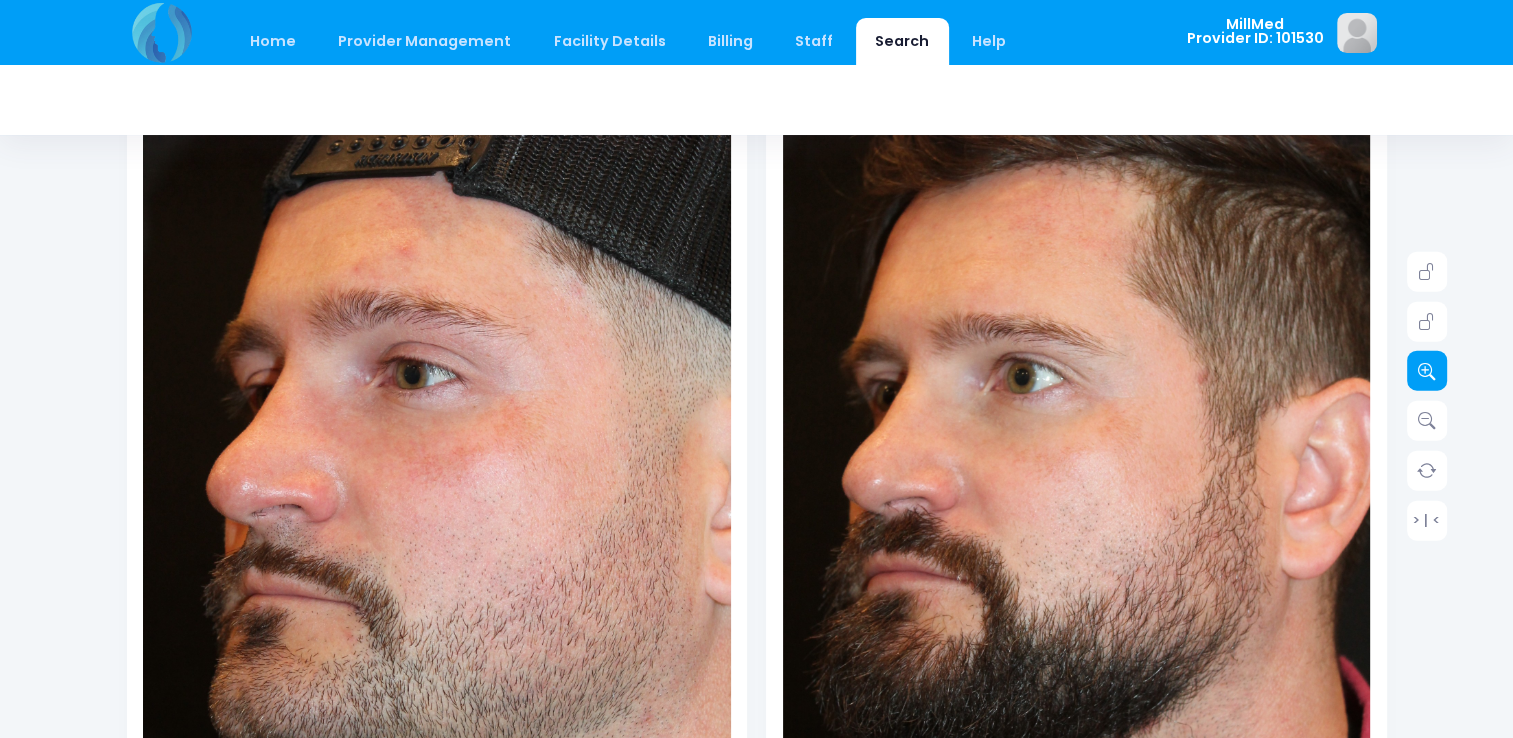 click at bounding box center [1427, 371] 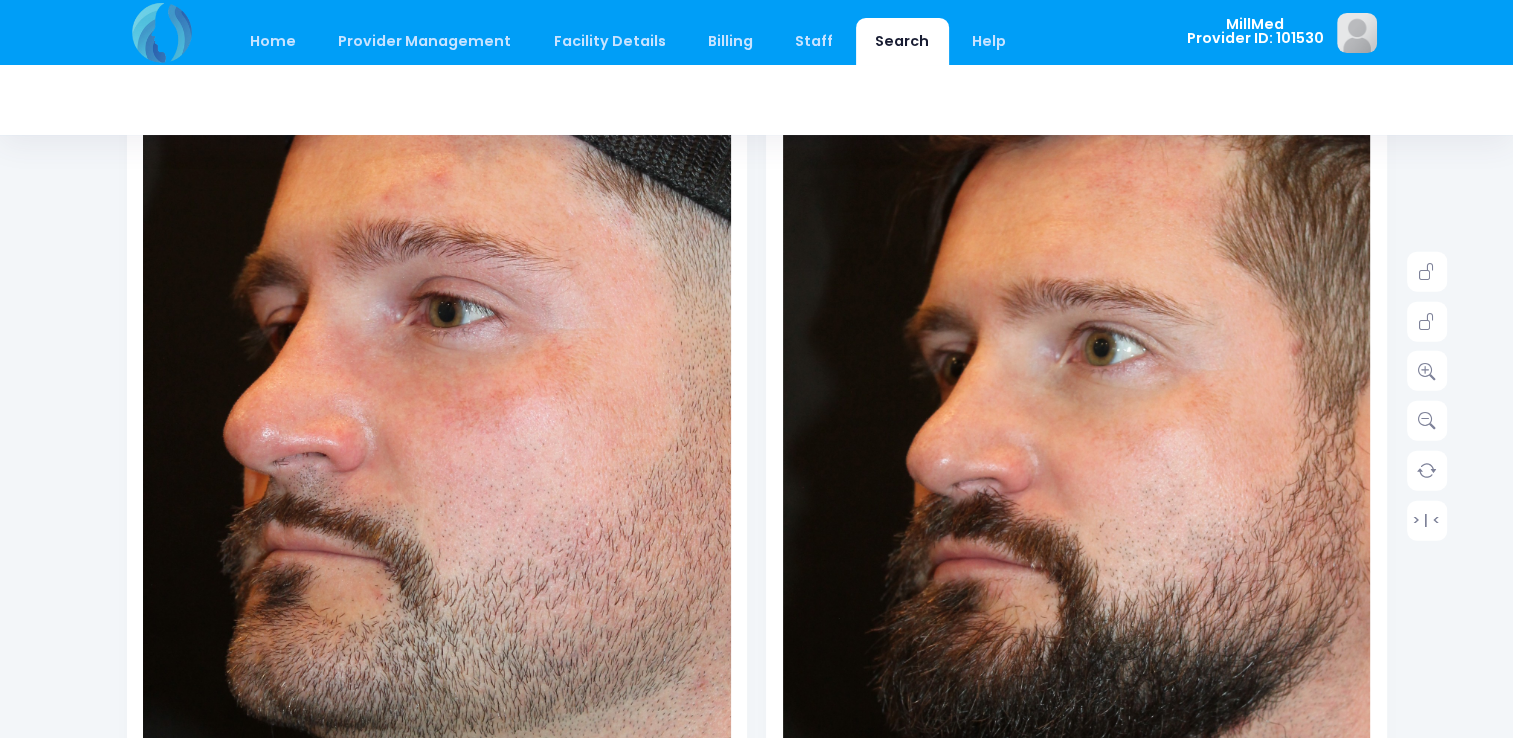 click at bounding box center (473, 396) 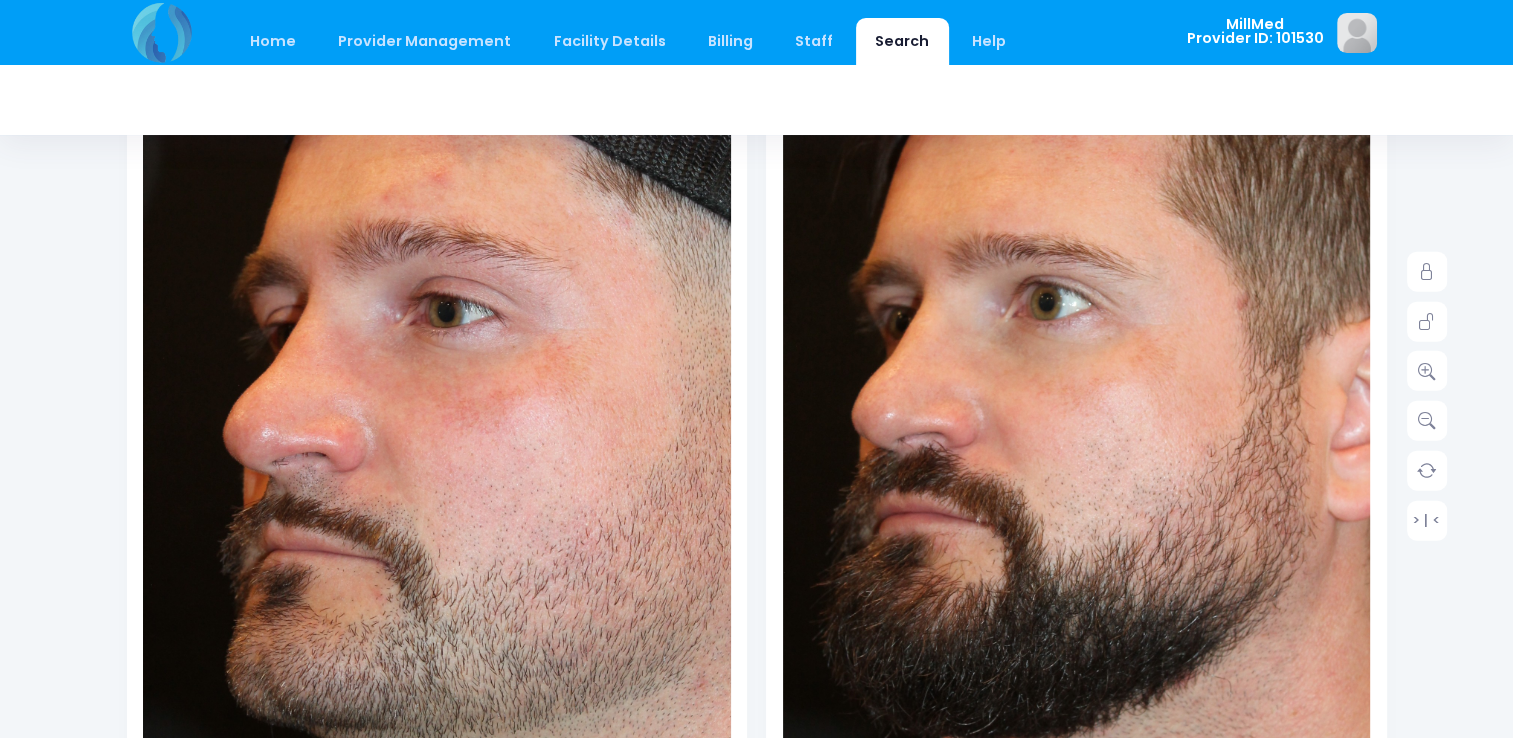 click at bounding box center (1106, 384) 